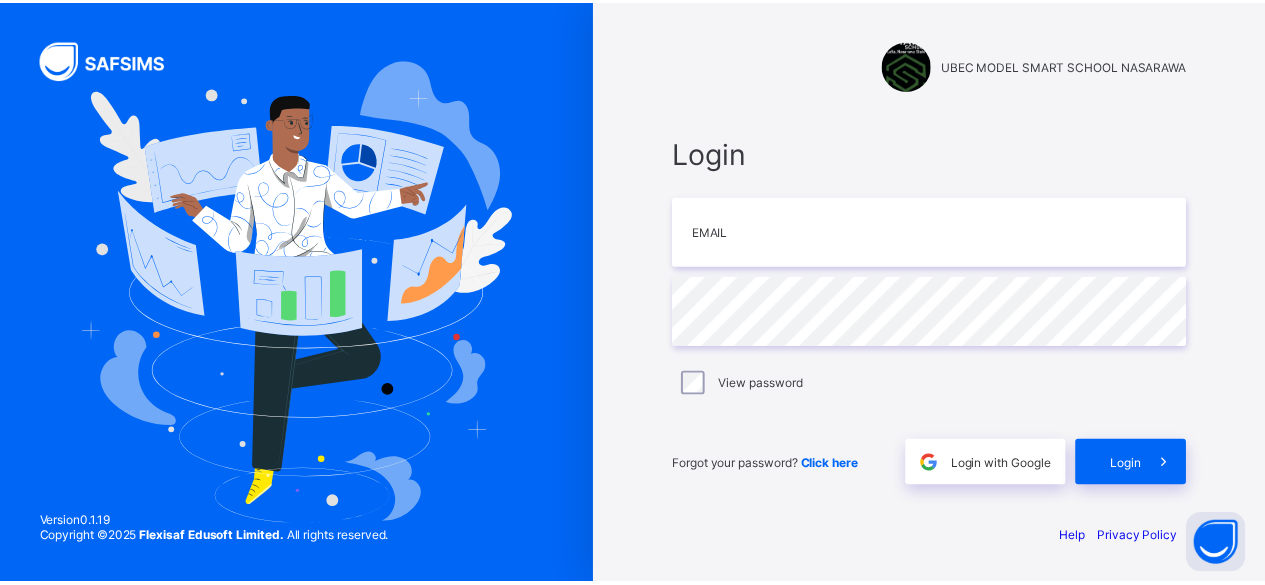 scroll, scrollTop: 0, scrollLeft: 0, axis: both 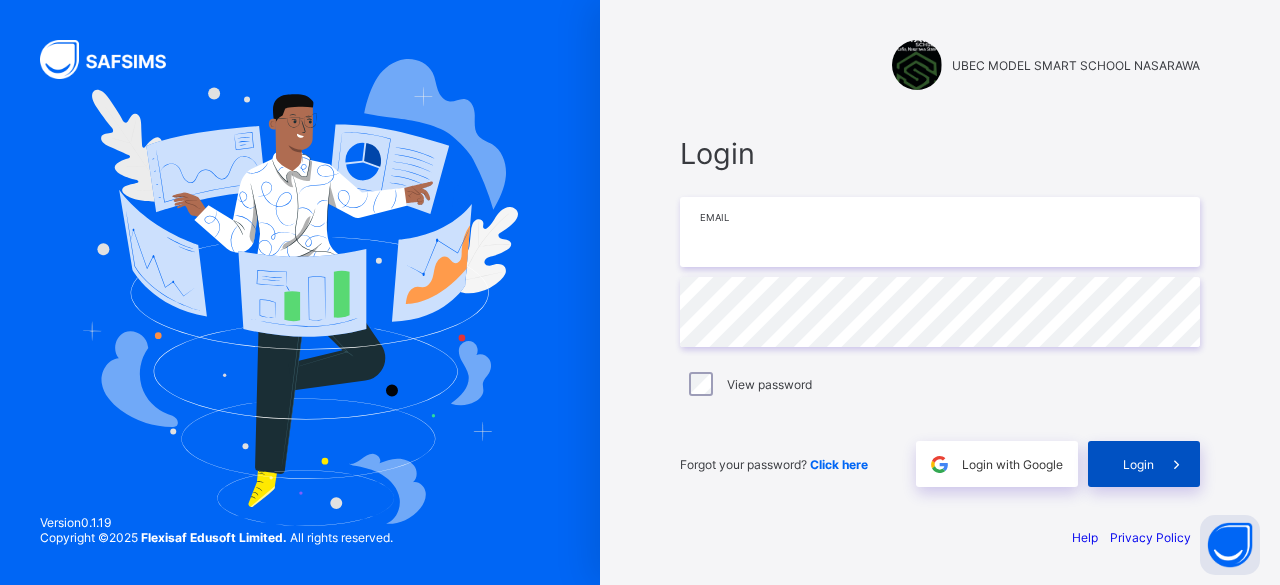 type on "**********" 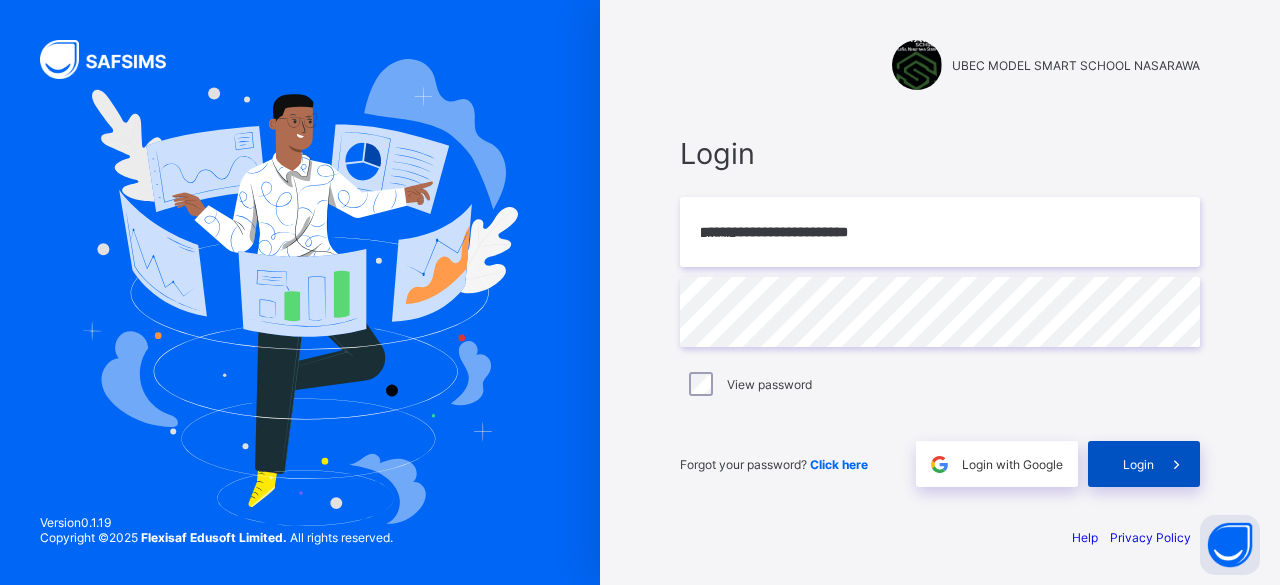 click on "Login" at bounding box center (1138, 464) 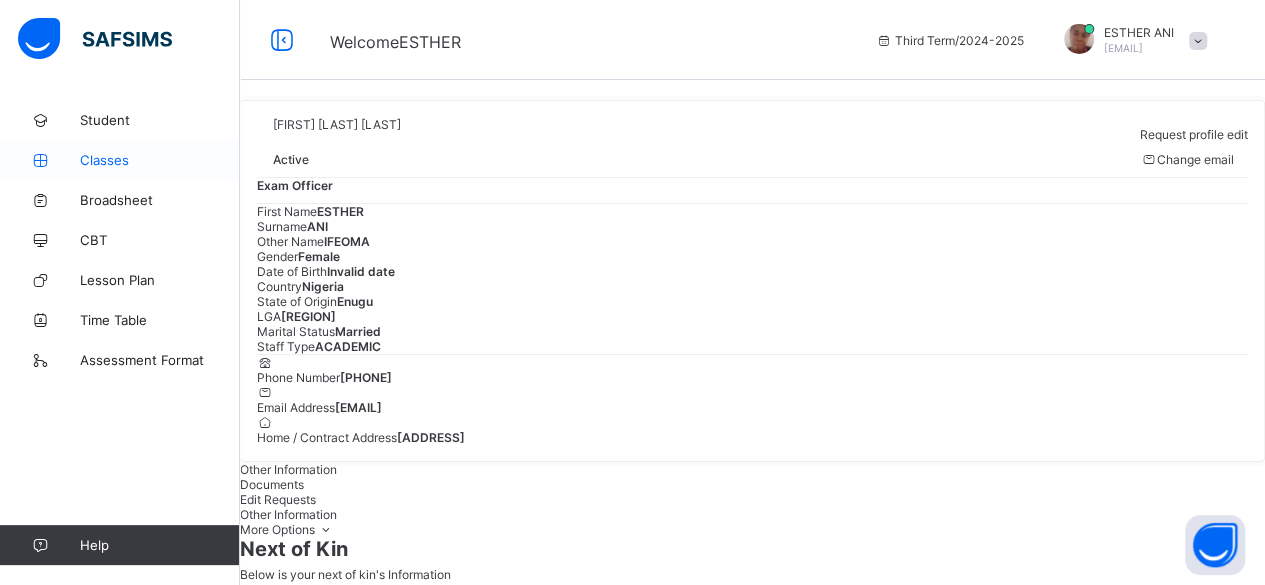 click on "Classes" at bounding box center (160, 160) 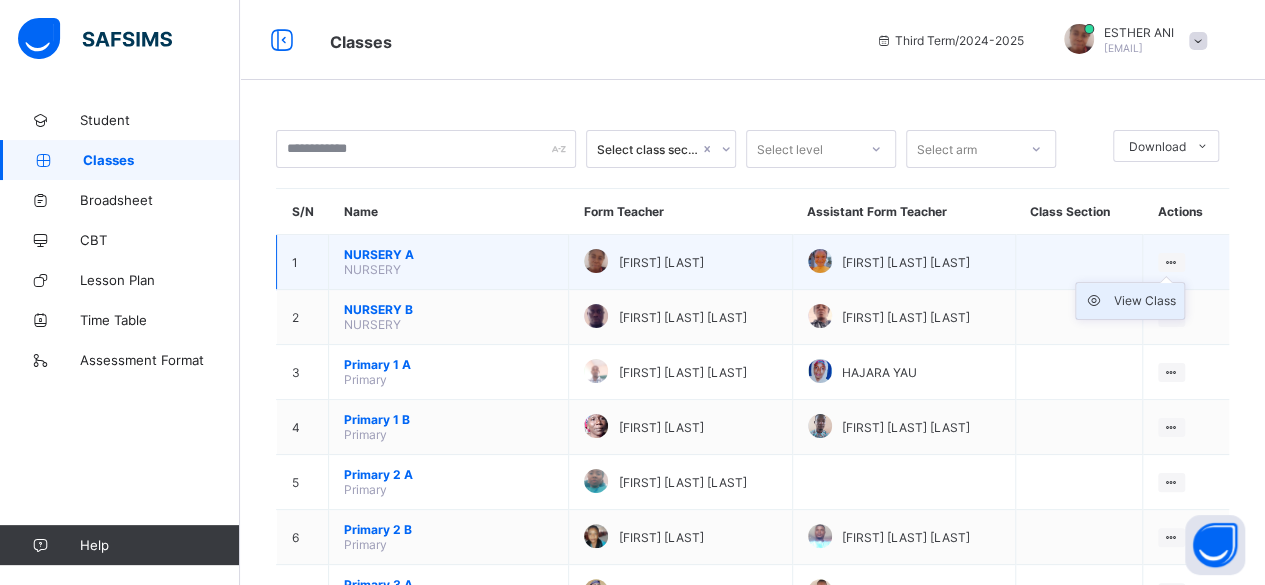 click on "View Class" at bounding box center (1145, 301) 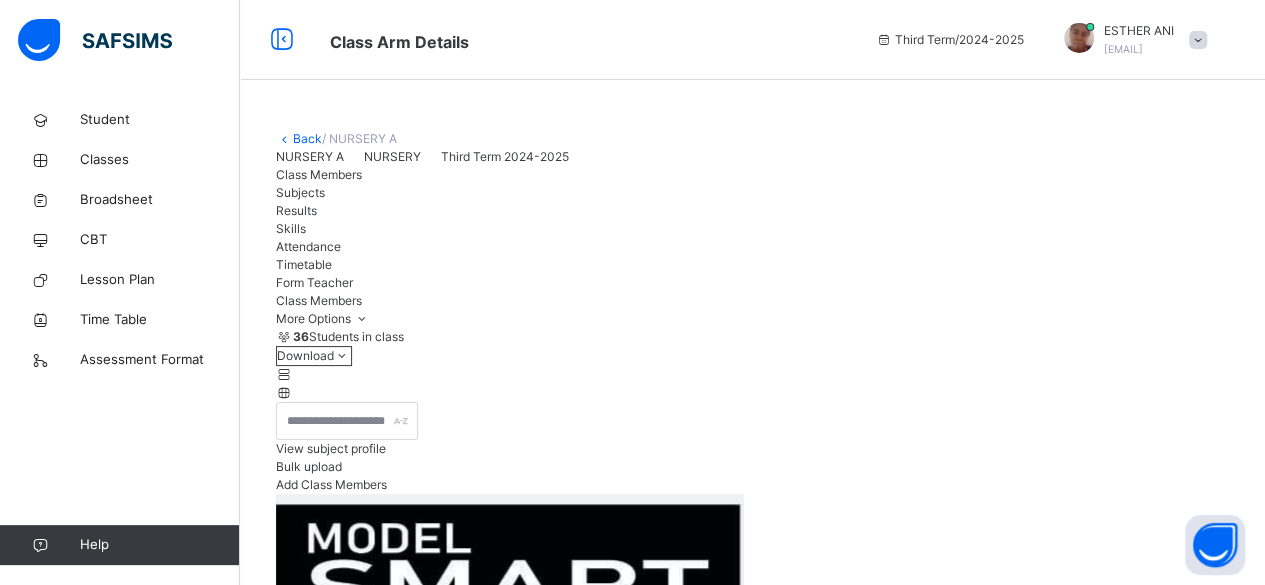 click on "Attendance" at bounding box center (752, 247) 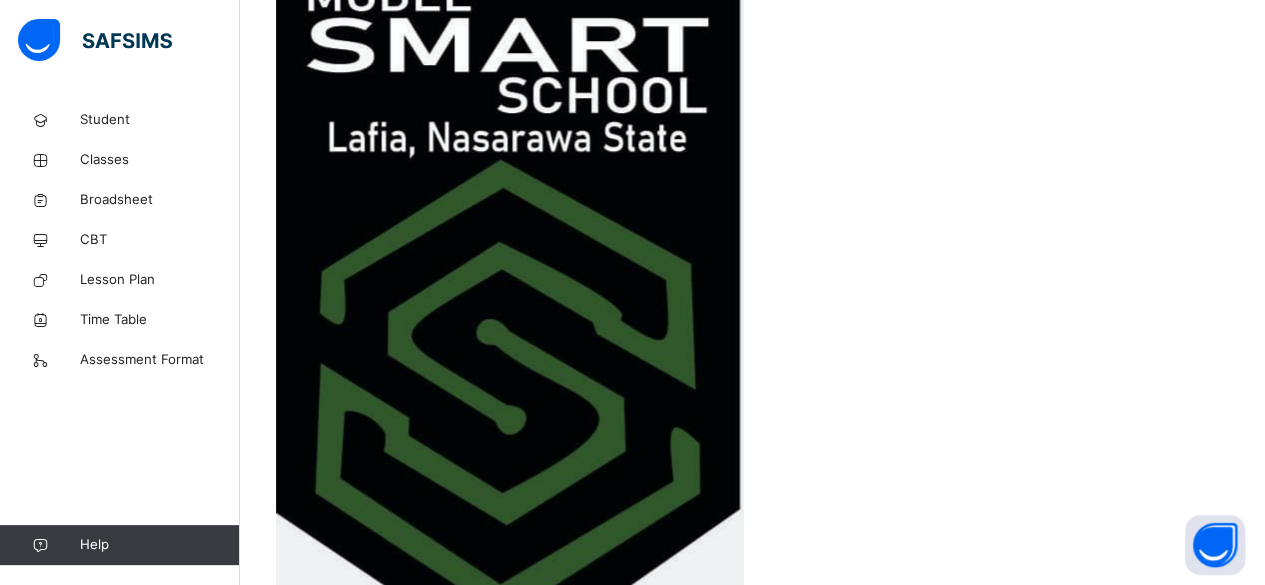 scroll, scrollTop: 542, scrollLeft: 0, axis: vertical 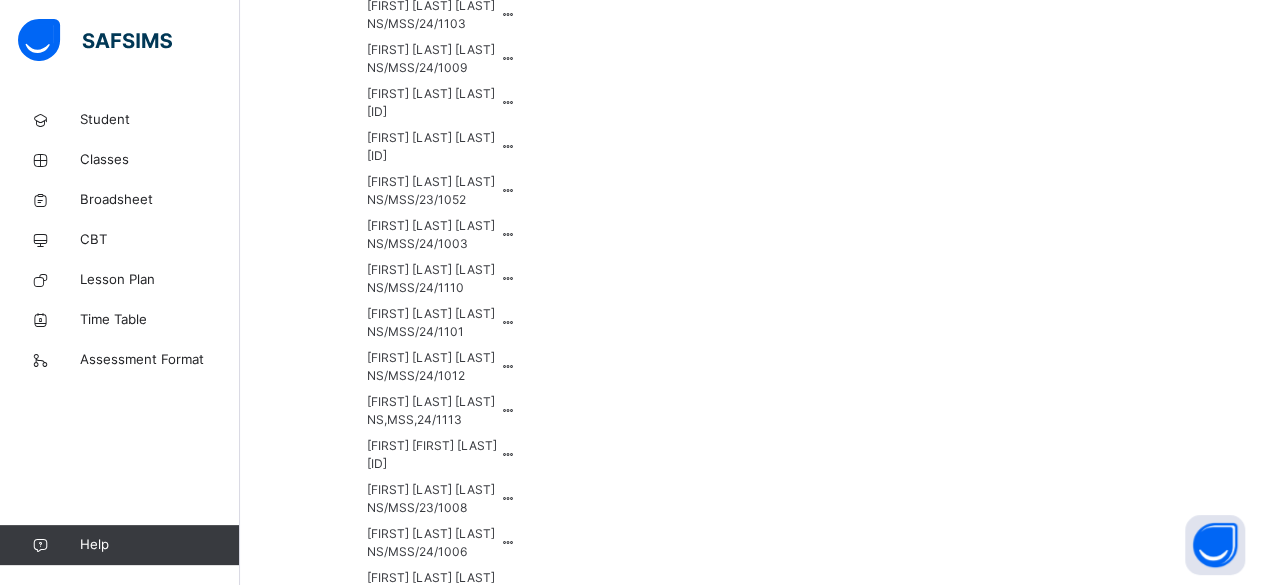 click at bounding box center [620, 9593] 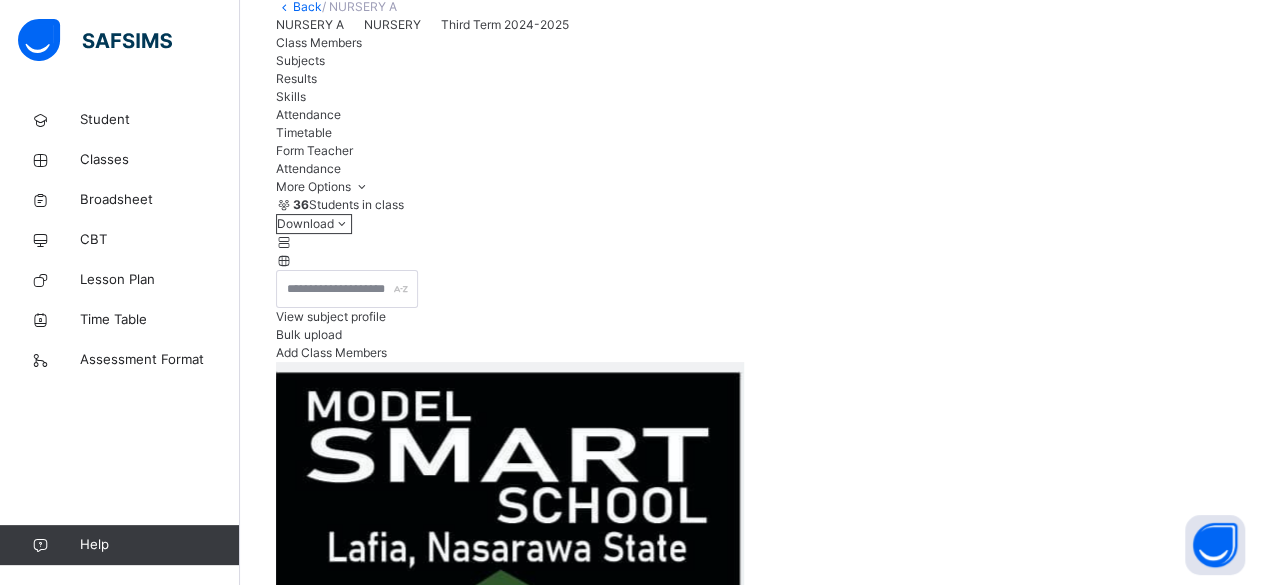 scroll, scrollTop: 88, scrollLeft: 0, axis: vertical 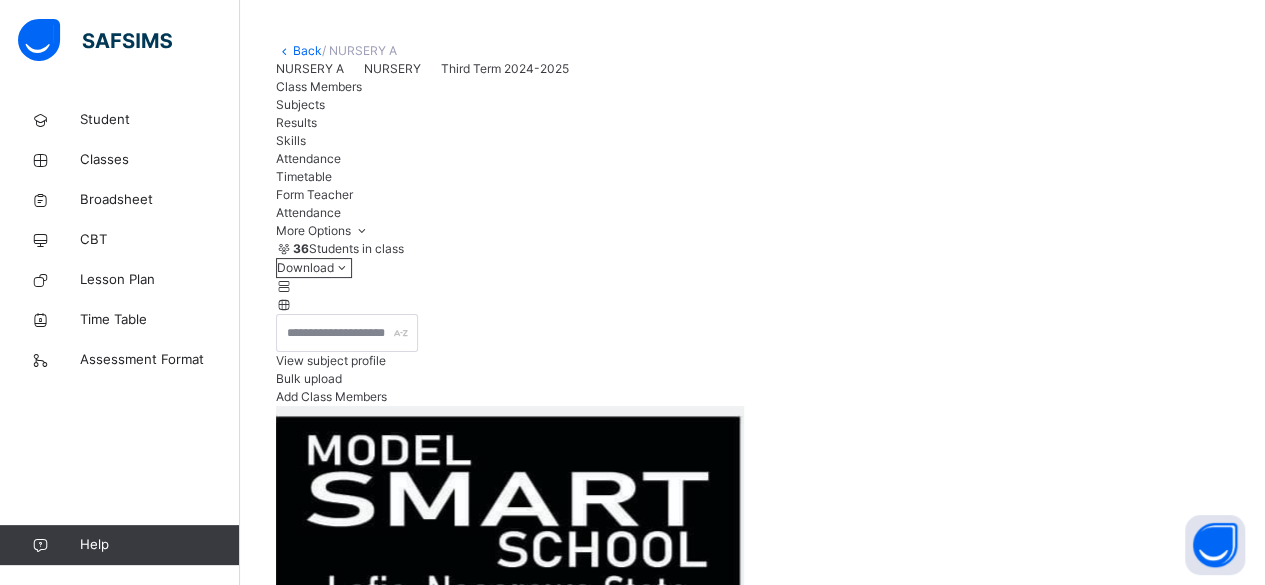 click on "Save" at bounding box center [290, 10491] 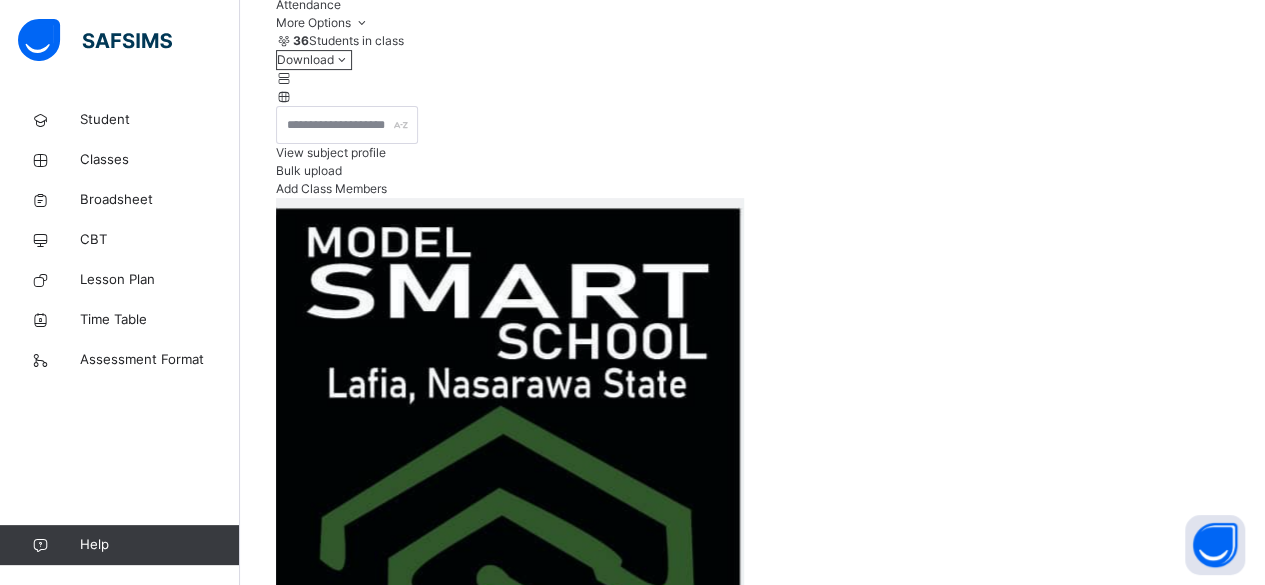 scroll, scrollTop: 328, scrollLeft: 0, axis: vertical 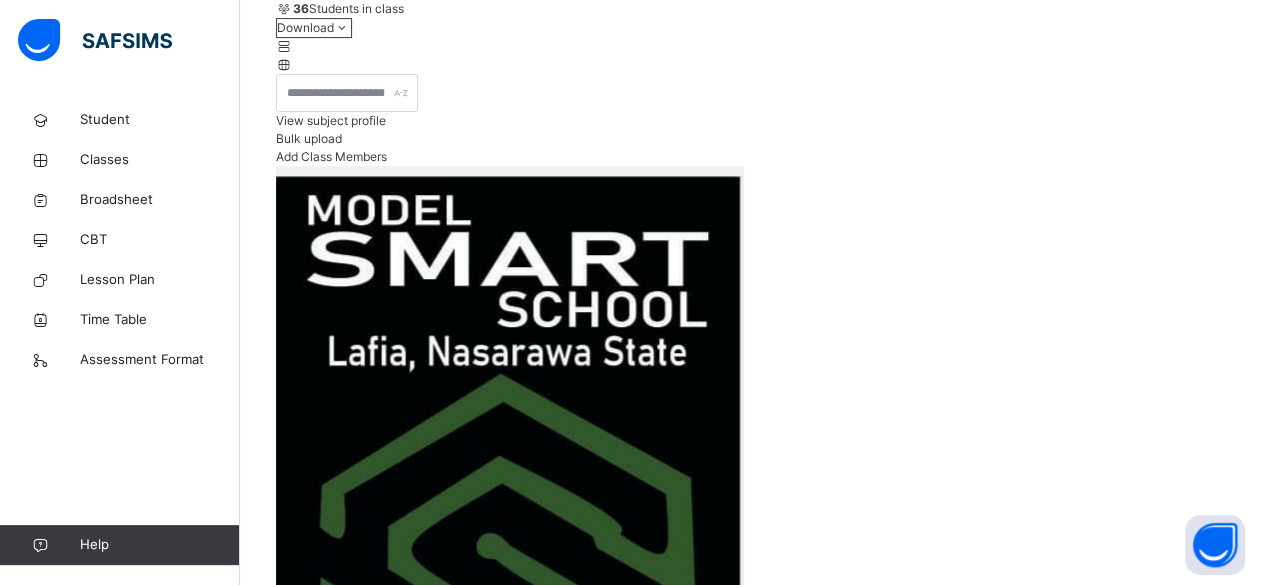 click on "**********" at bounding box center [336, 10162] 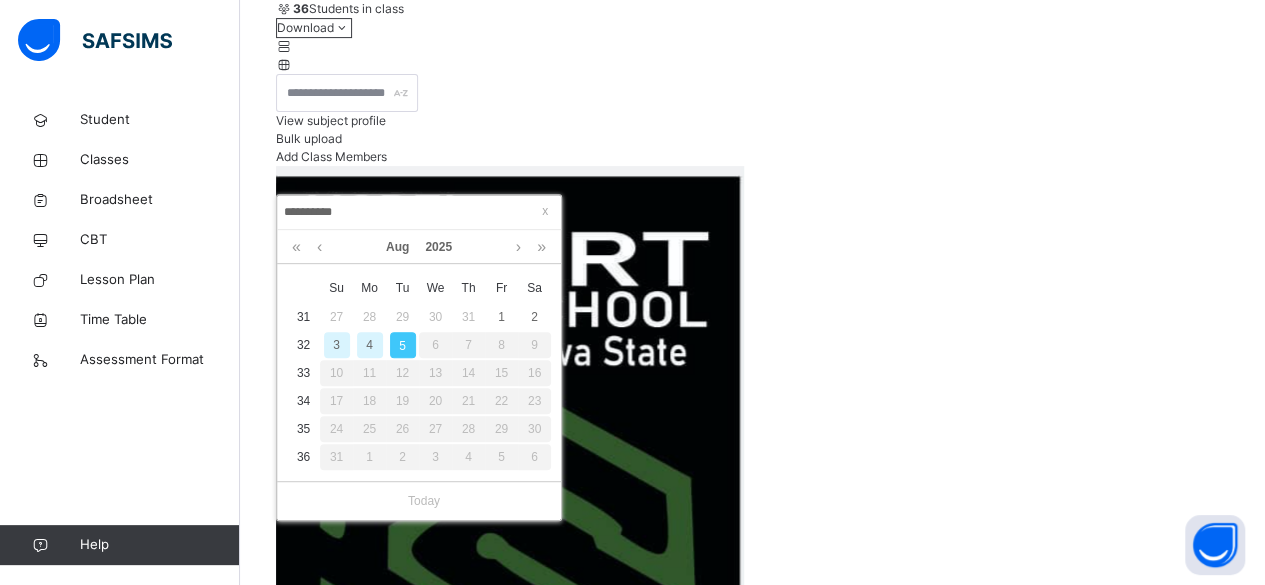 click on "4" at bounding box center [370, 345] 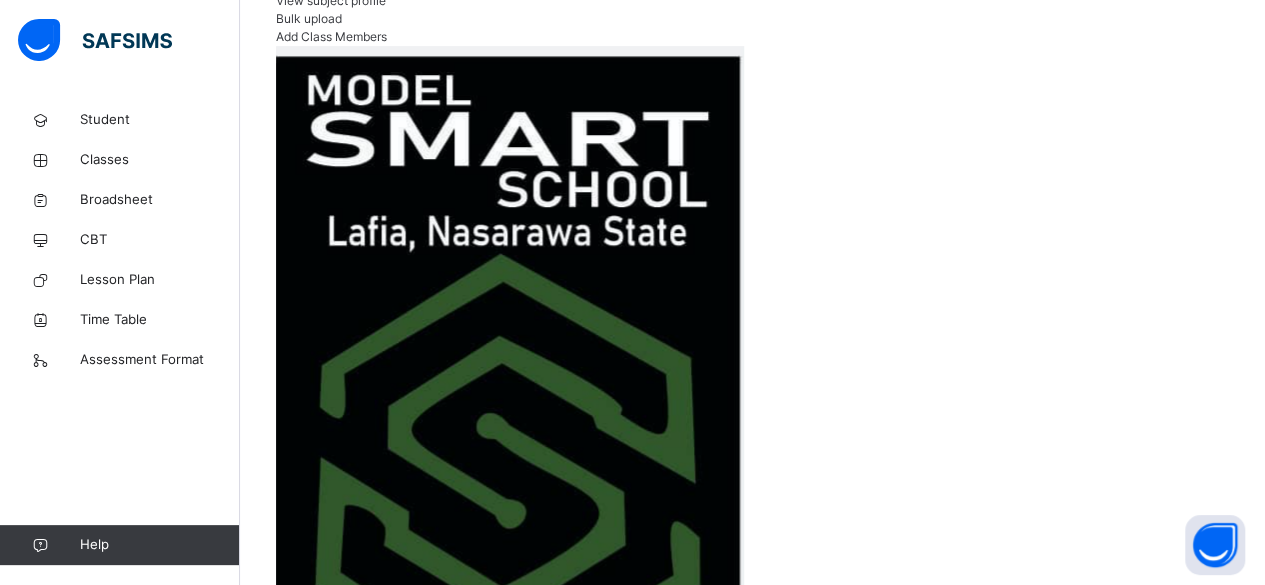 scroll, scrollTop: 488, scrollLeft: 0, axis: vertical 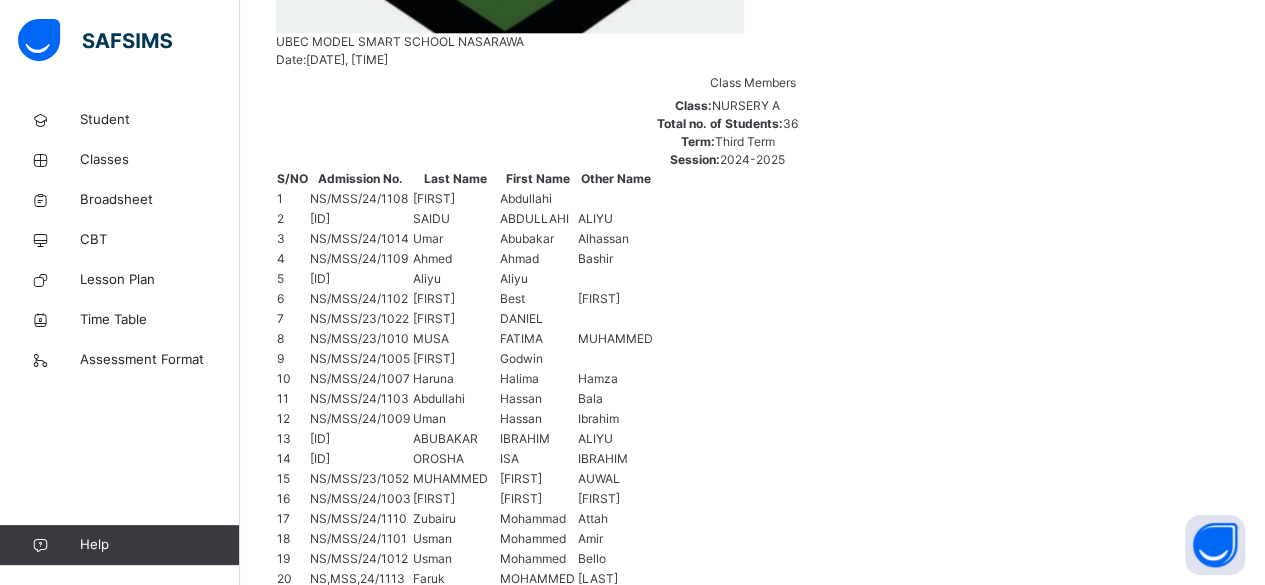 click at bounding box center [578, 10025] 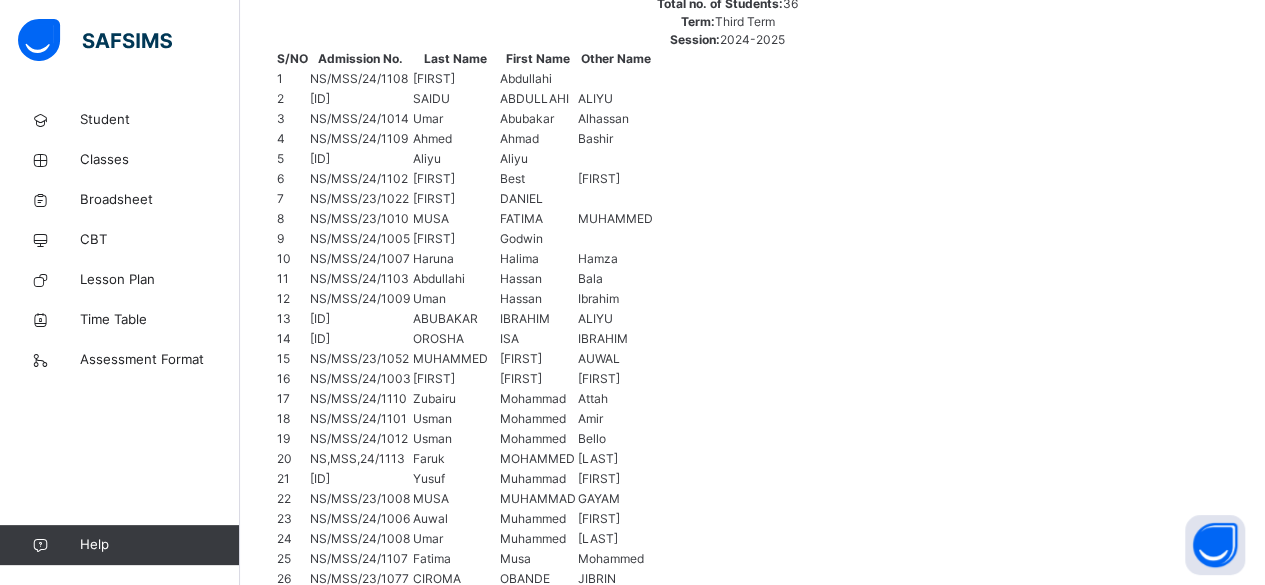 scroll, scrollTop: 1288, scrollLeft: 0, axis: vertical 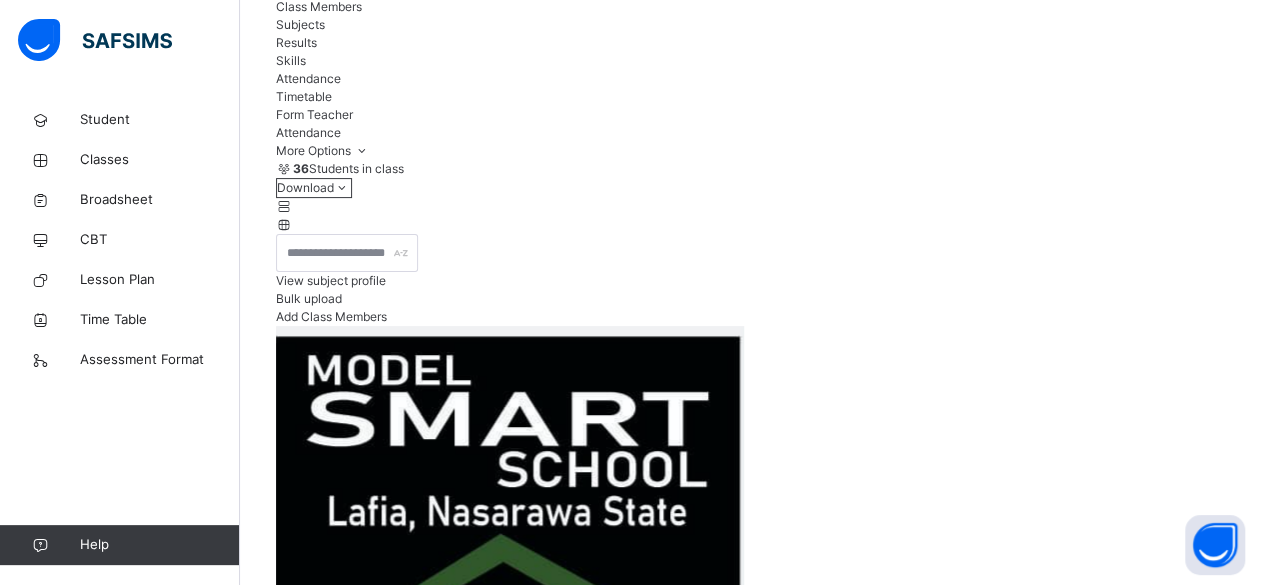 click on "Save" at bounding box center (290, 10411) 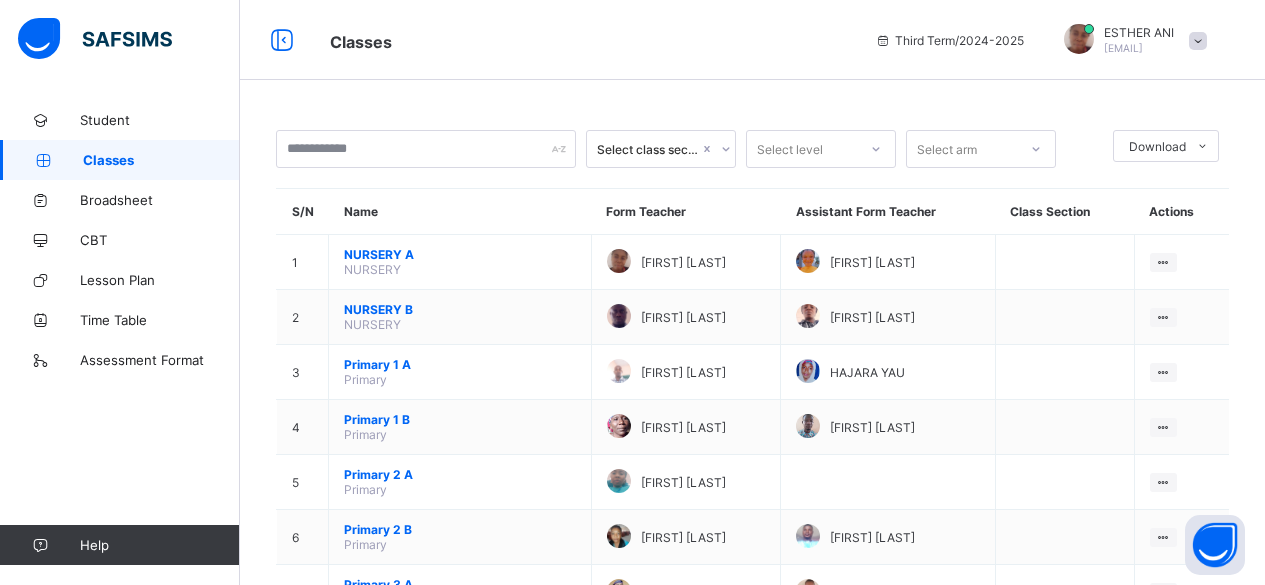 scroll, scrollTop: 0, scrollLeft: 0, axis: both 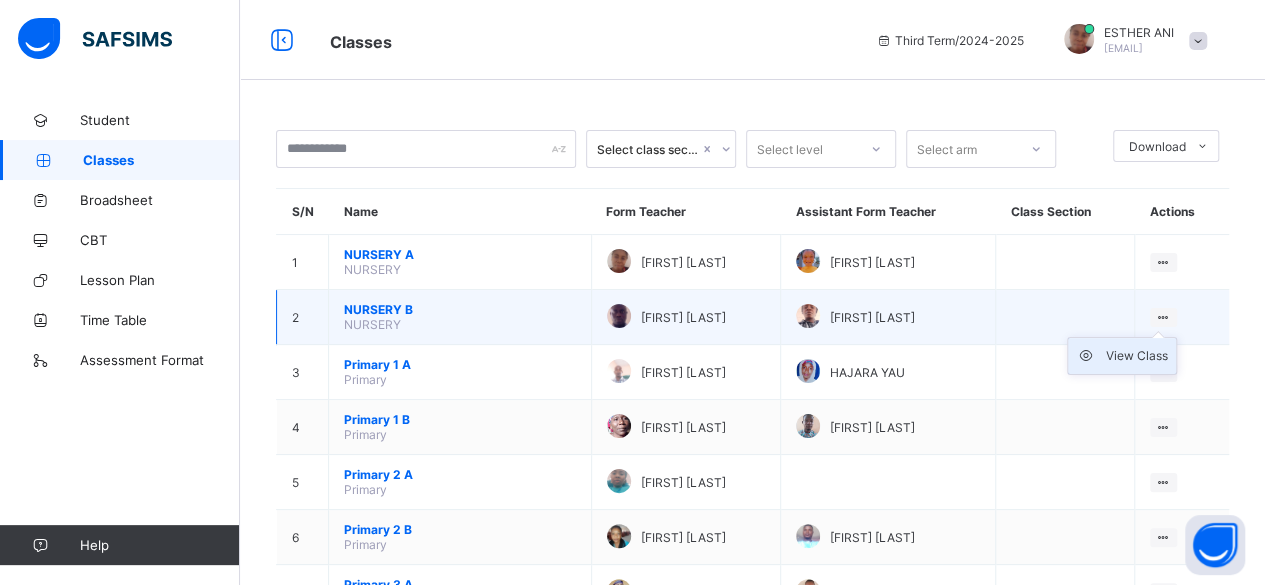 click on "View Class" at bounding box center [1137, 356] 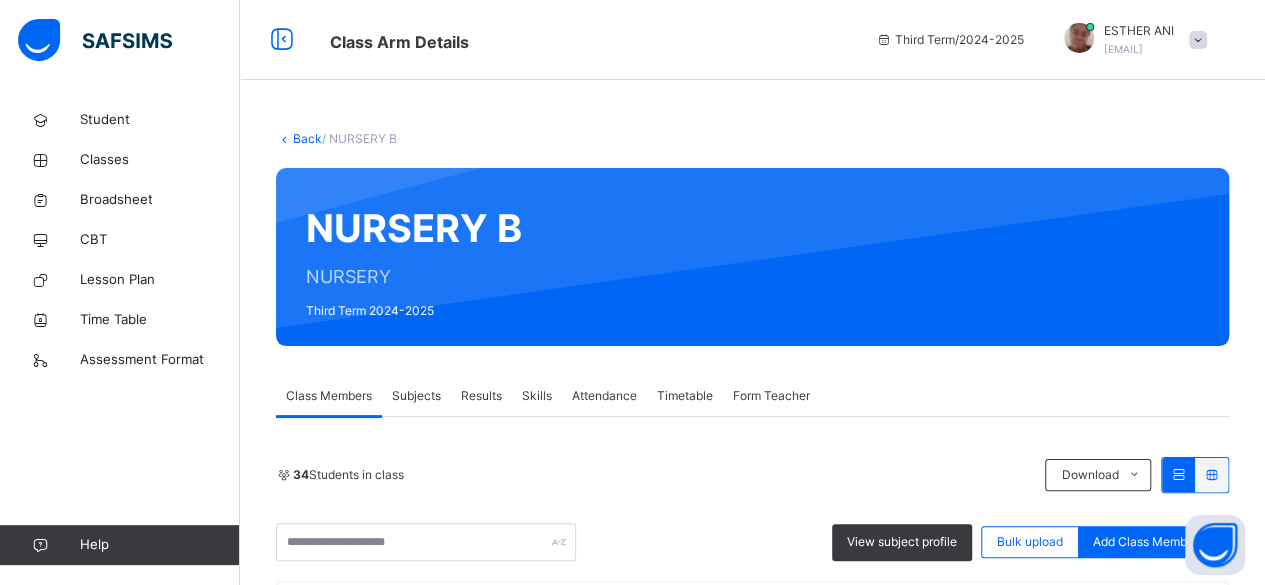 click on "Attendance" at bounding box center (604, 396) 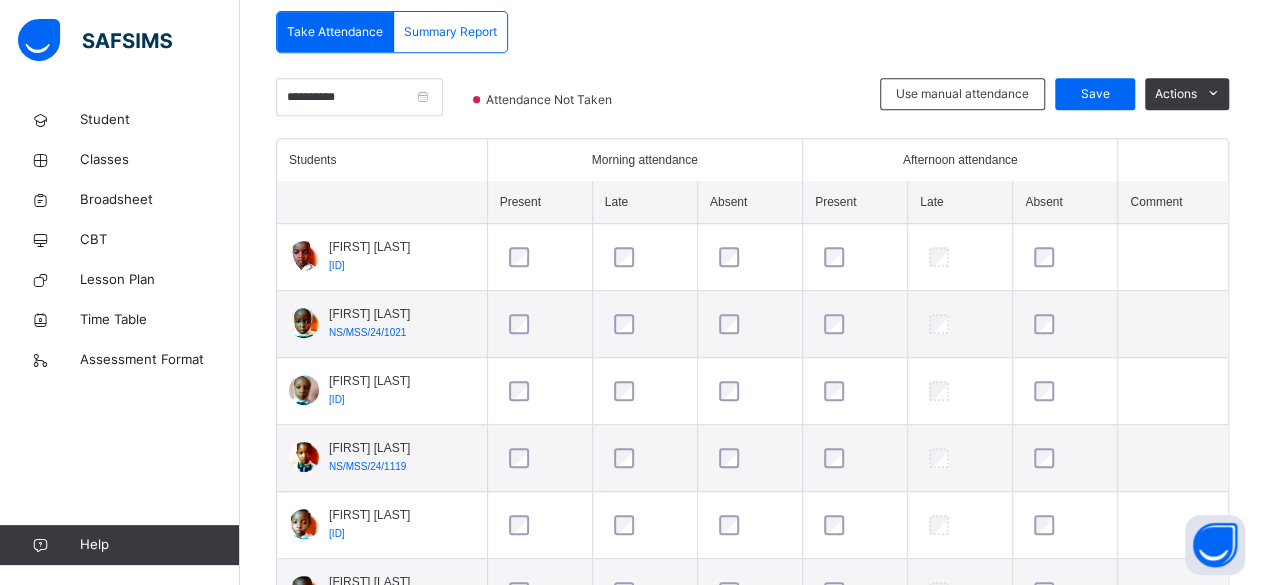 scroll, scrollTop: 440, scrollLeft: 0, axis: vertical 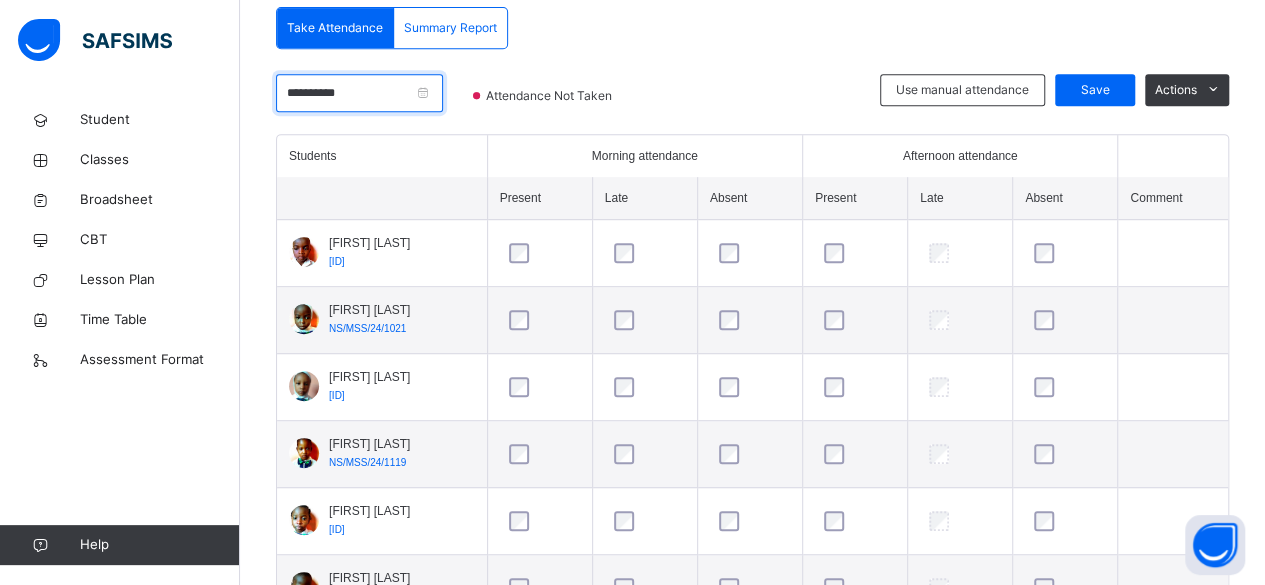 click on "**********" at bounding box center [359, 93] 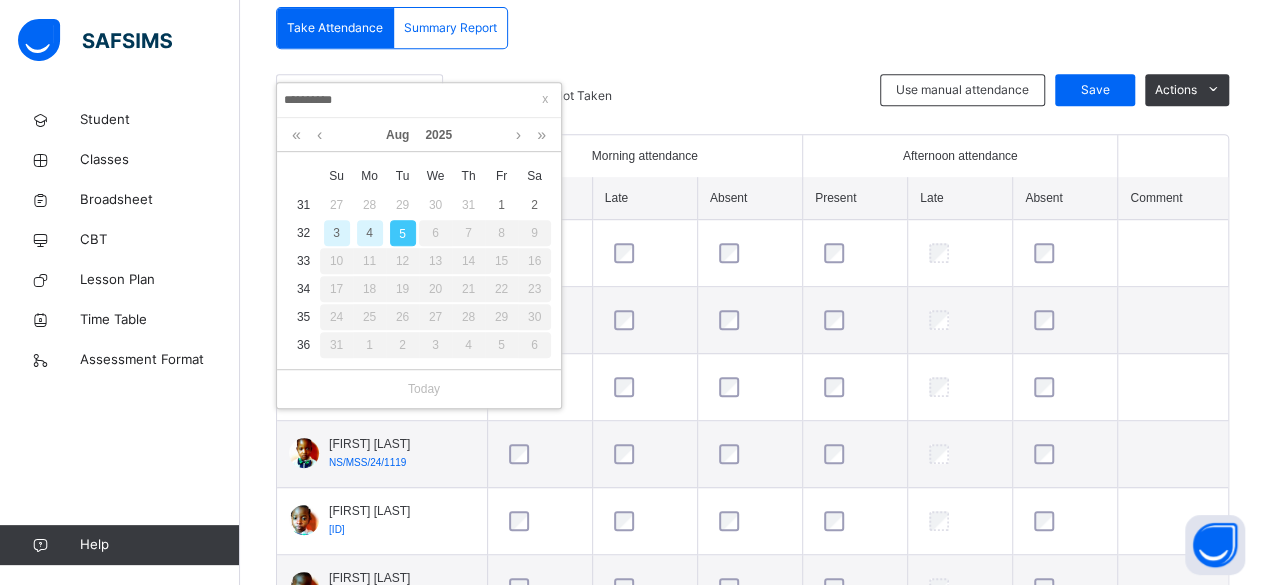 click on "4" at bounding box center [370, 233] 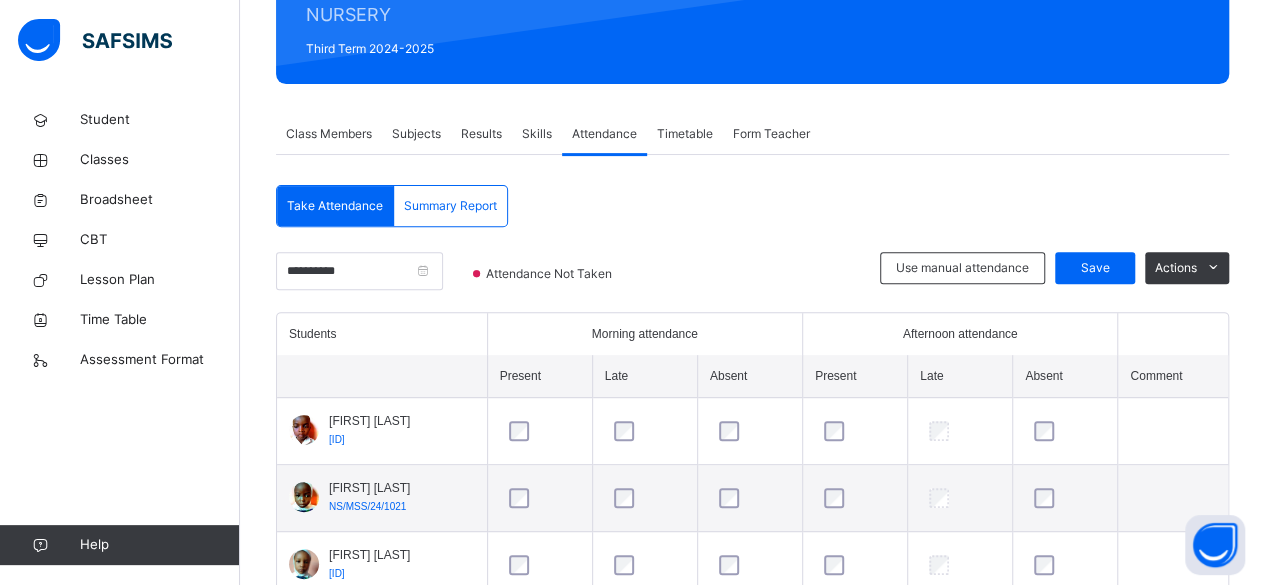 scroll, scrollTop: 440, scrollLeft: 0, axis: vertical 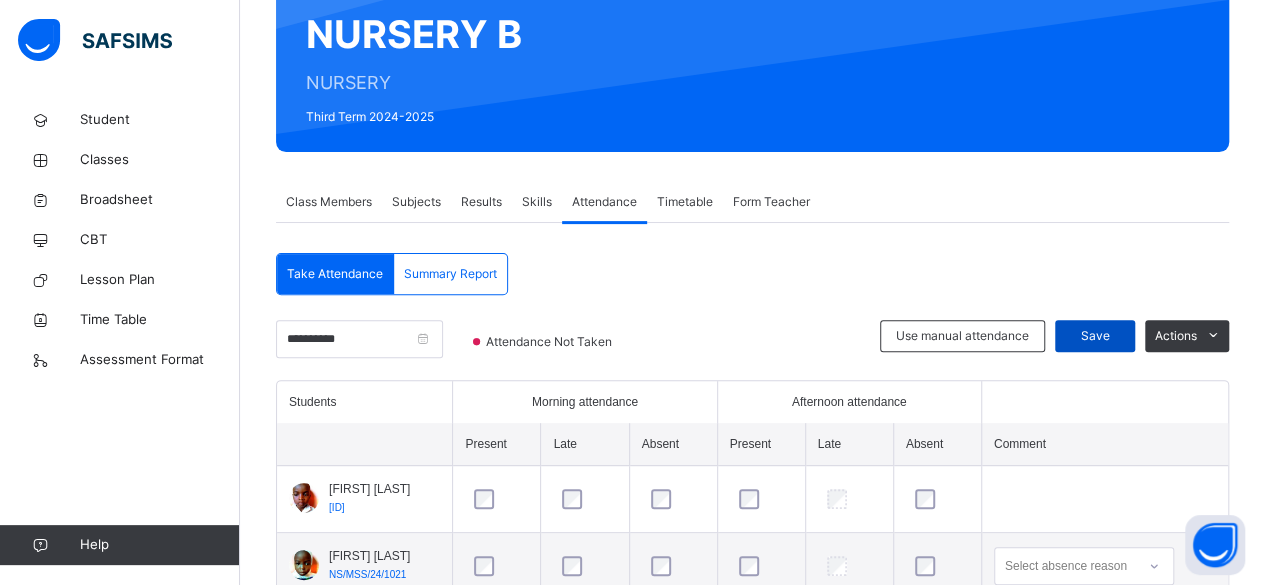 click on "Save" at bounding box center [1095, 336] 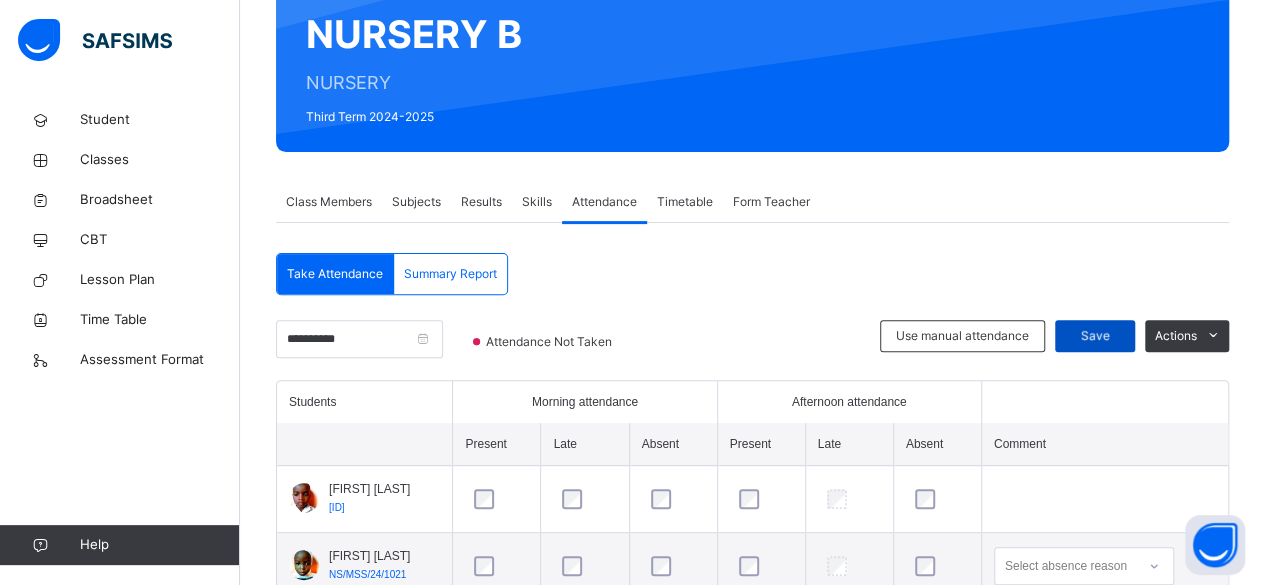 click on "Save" at bounding box center (1095, 336) 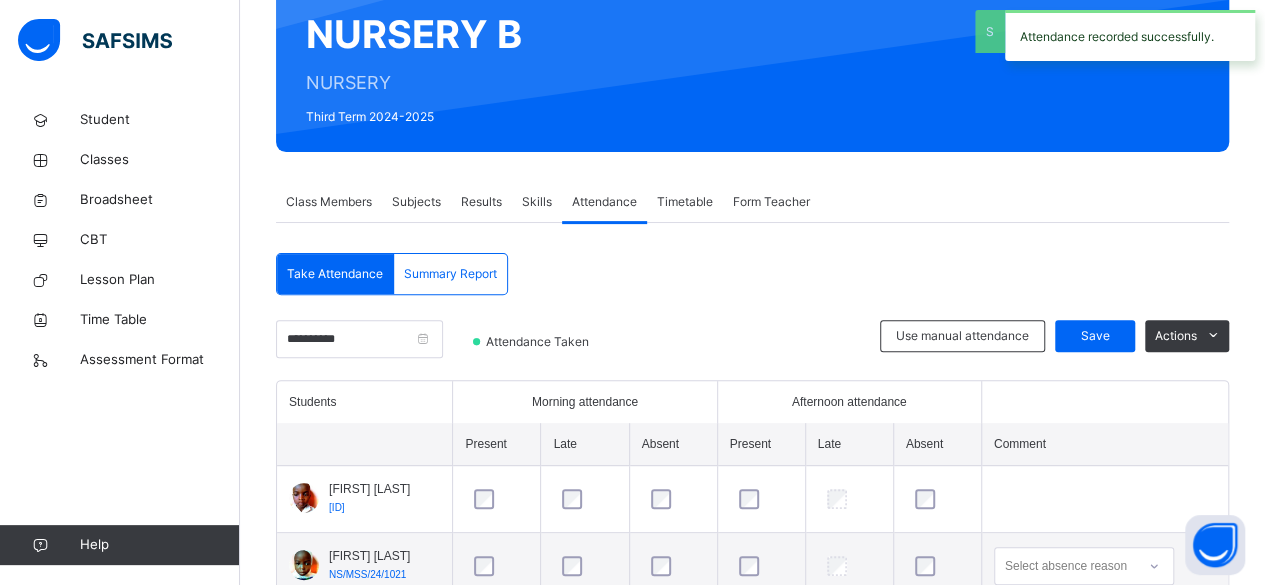 click on "Save" at bounding box center [1095, 336] 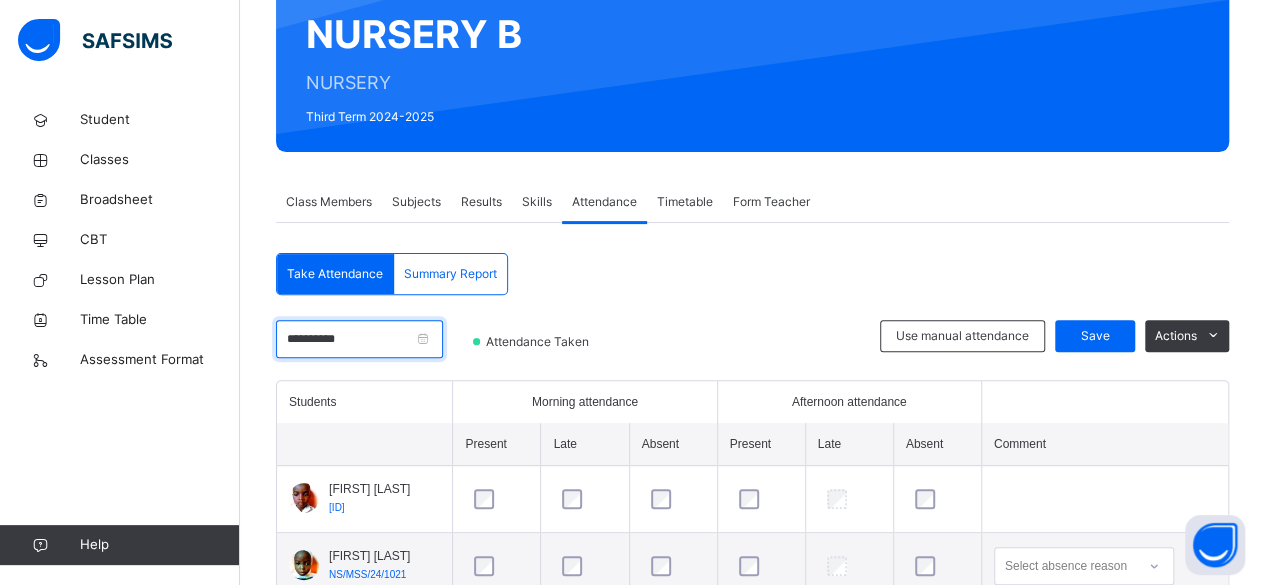 click on "**********" at bounding box center (359, 339) 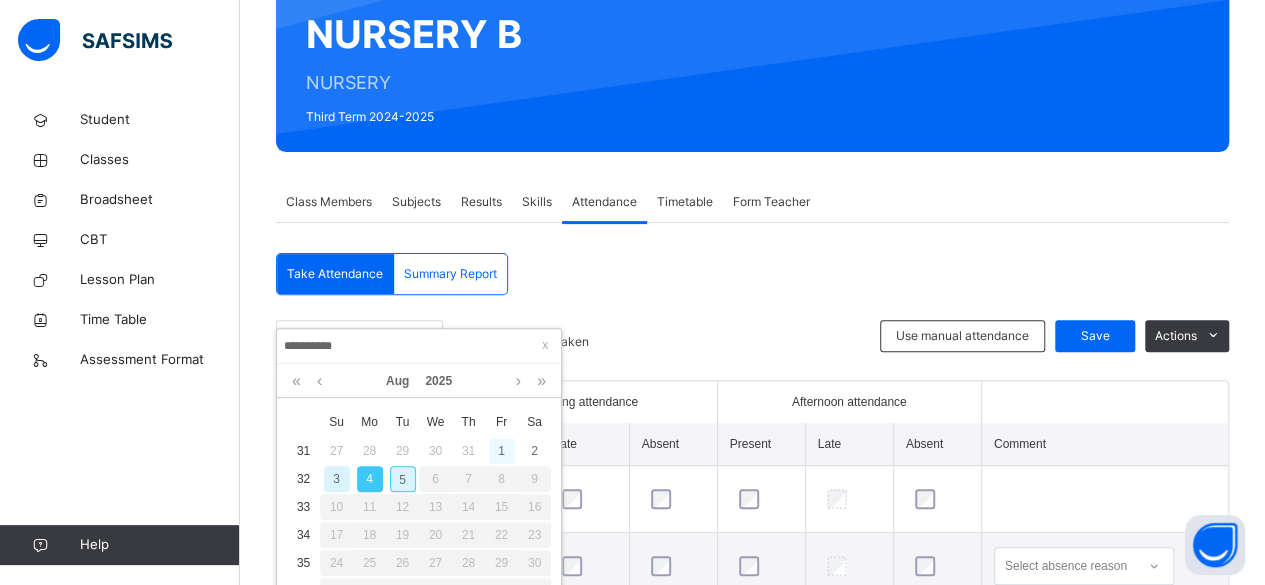 click on "1" at bounding box center (502, 451) 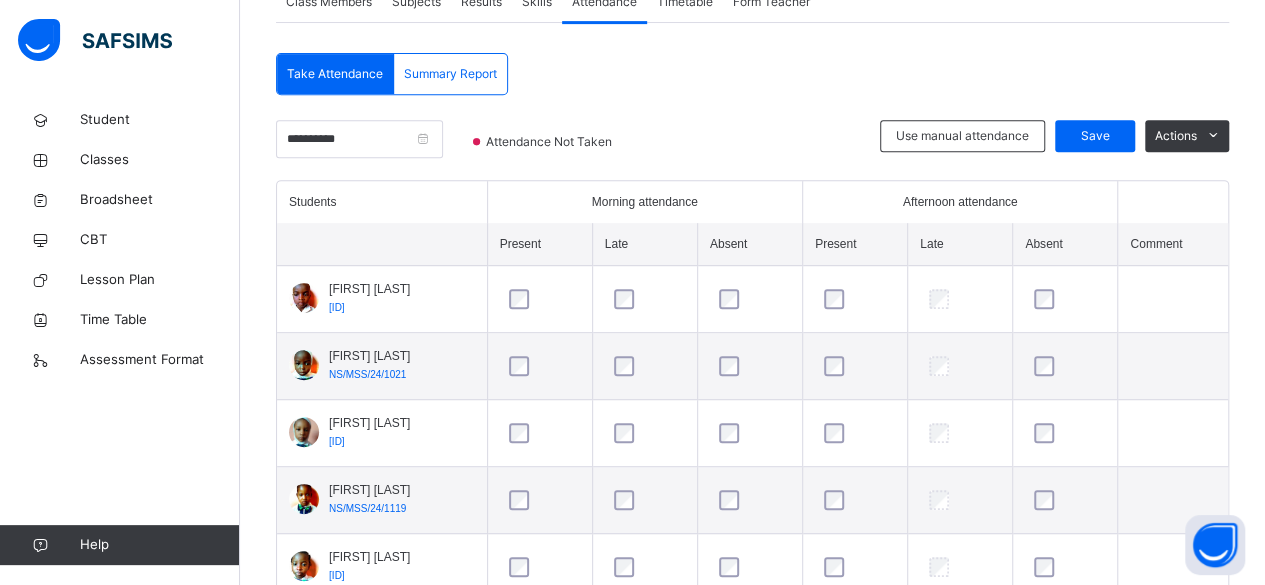 scroll, scrollTop: 501, scrollLeft: 0, axis: vertical 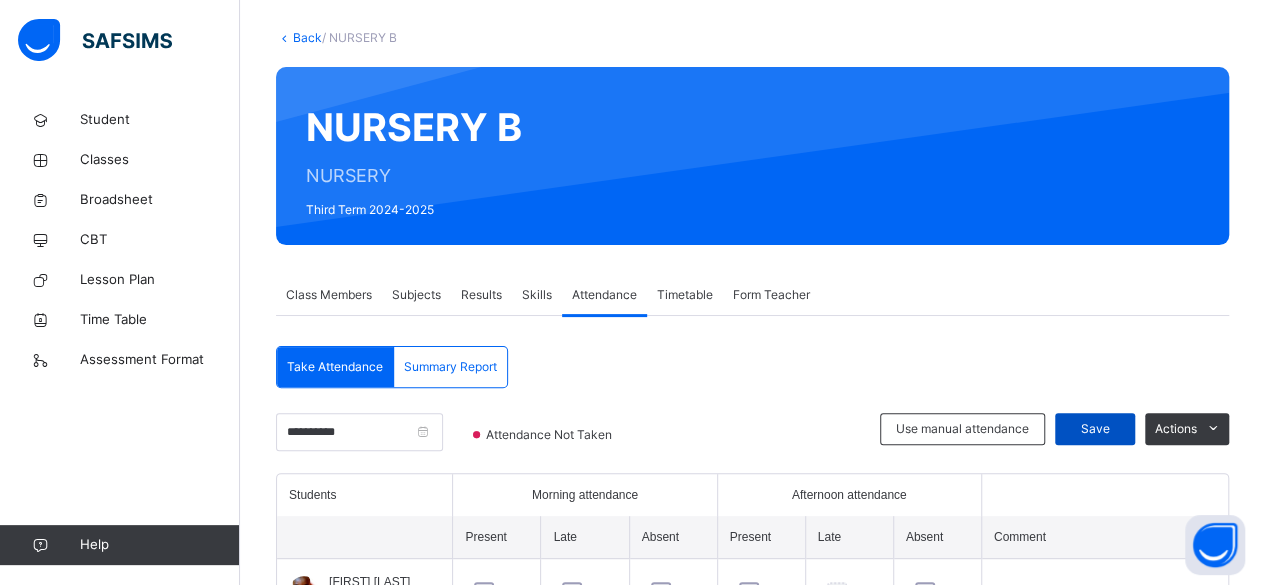 click on "Save" at bounding box center [1095, 429] 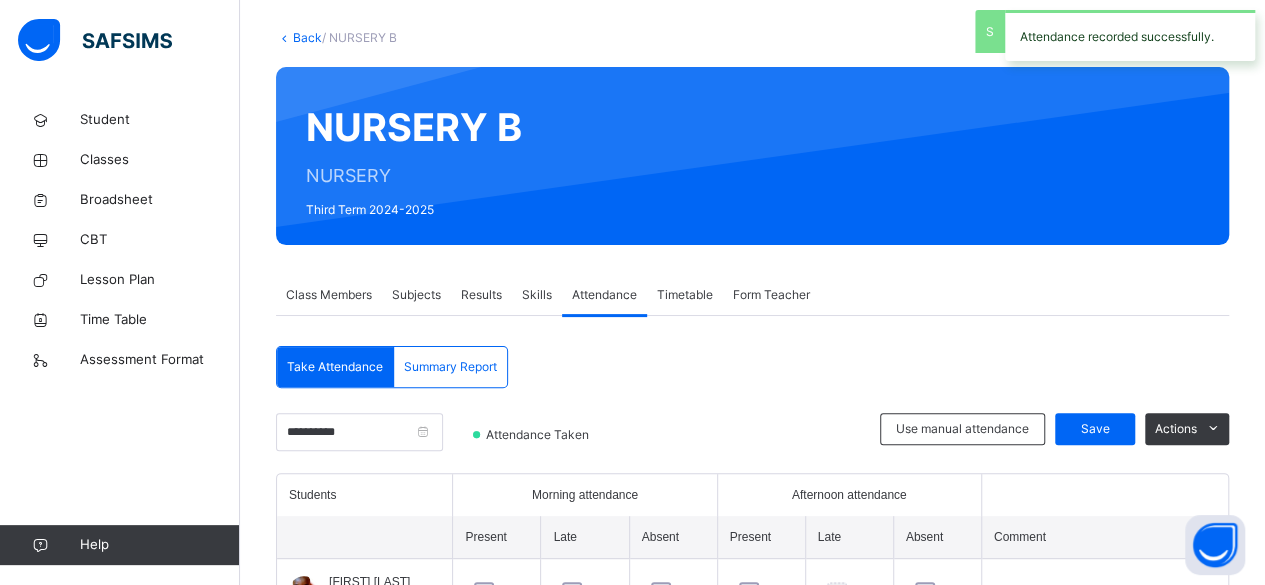 click on "Save" at bounding box center (1095, 429) 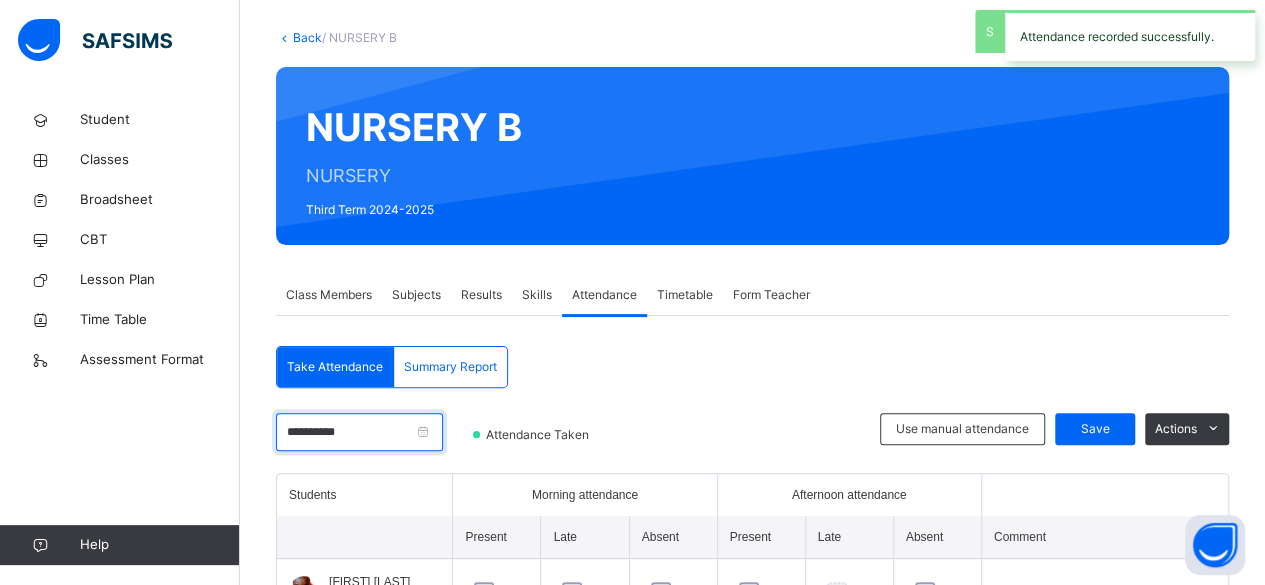 click on "**********" at bounding box center (359, 432) 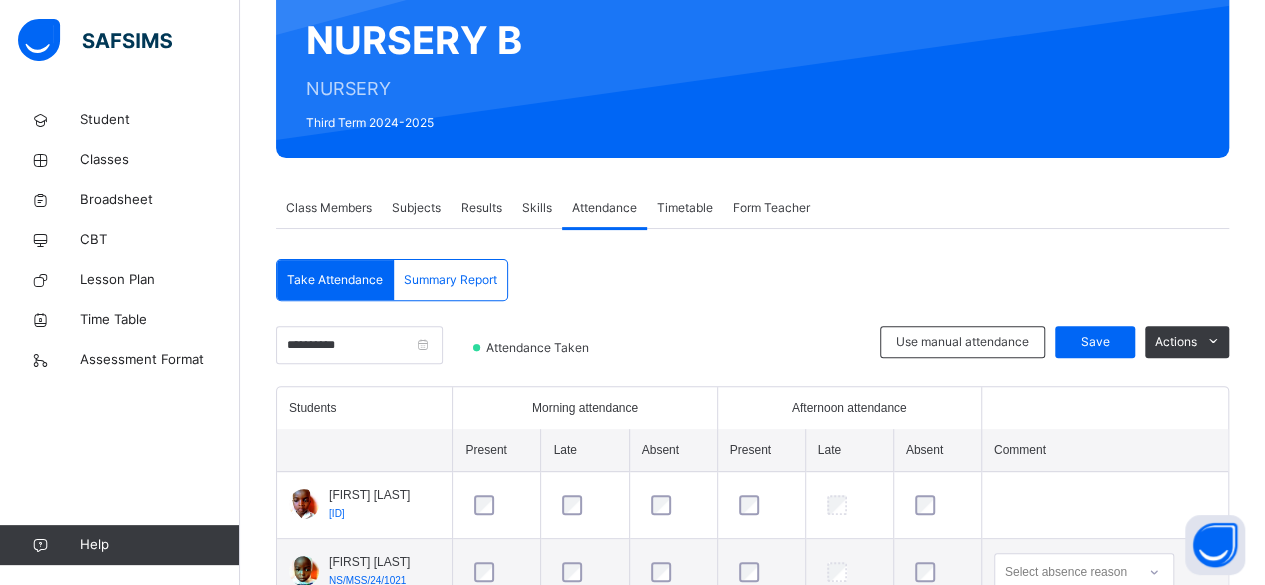 scroll, scrollTop: 194, scrollLeft: 0, axis: vertical 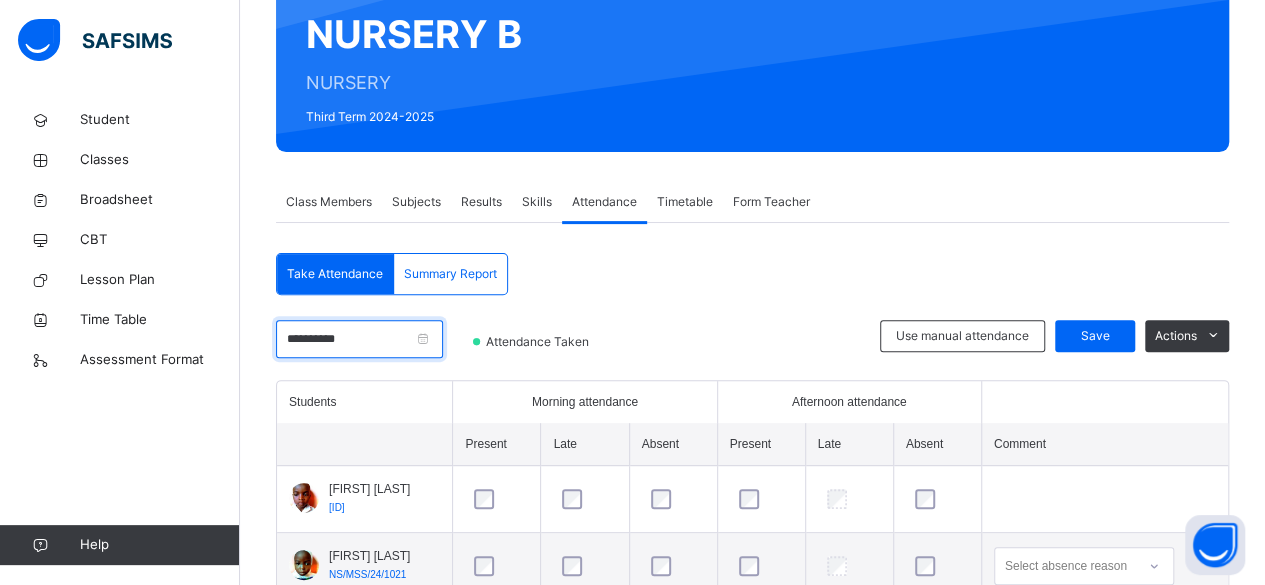 click on "**********" at bounding box center (359, 339) 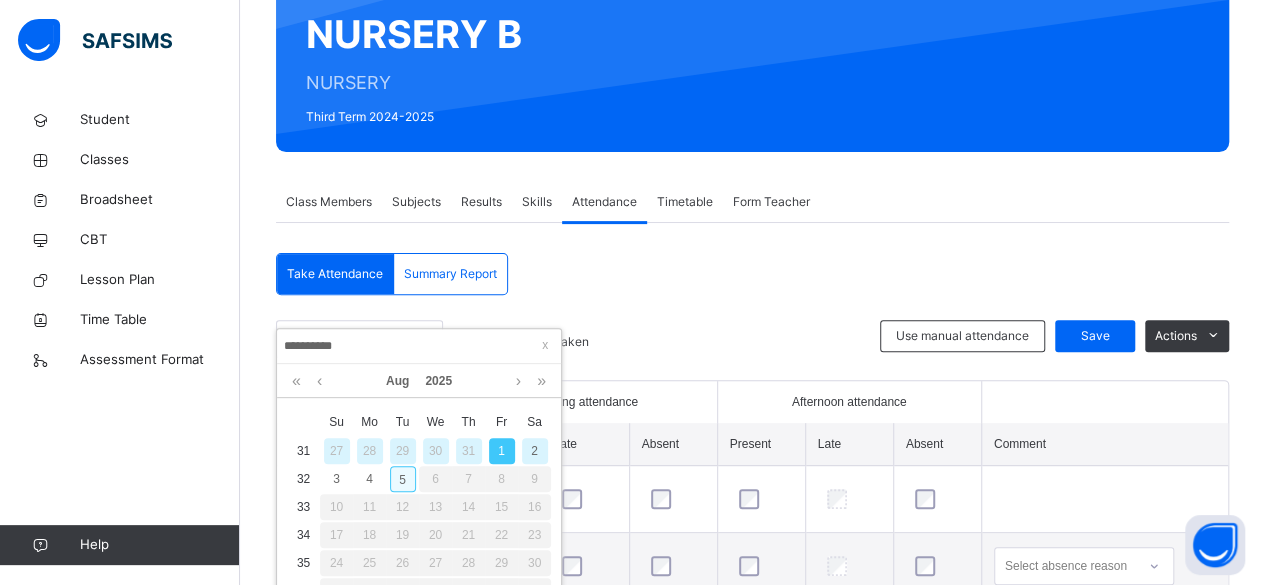 click on "5" at bounding box center [403, 479] 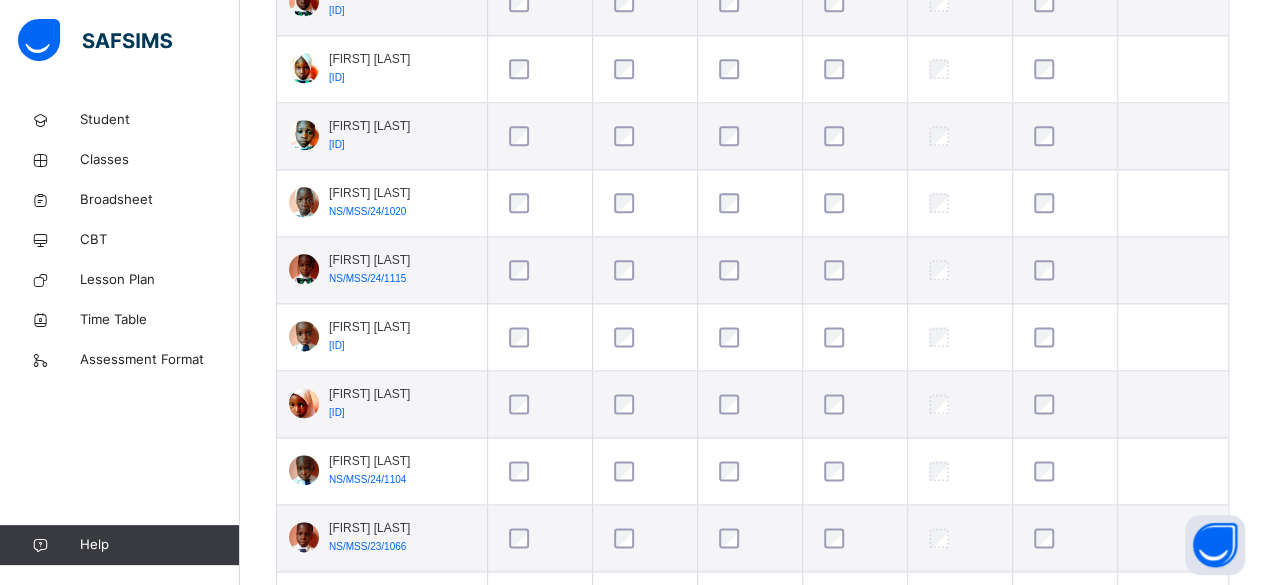 scroll, scrollTop: 1168, scrollLeft: 0, axis: vertical 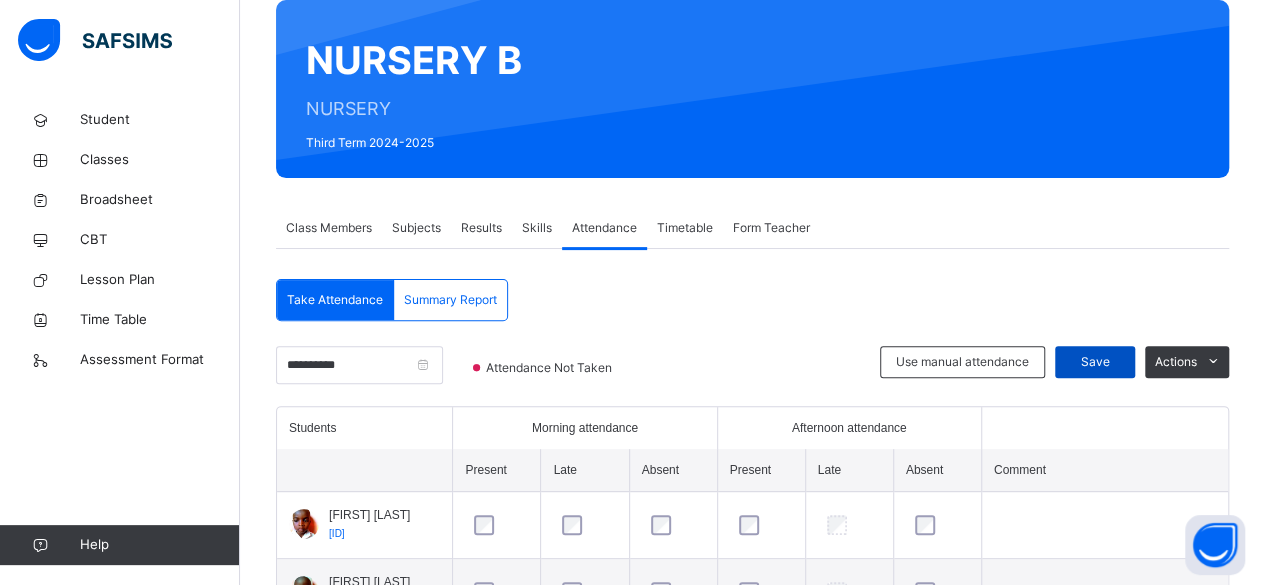 click on "Save" at bounding box center (1095, 362) 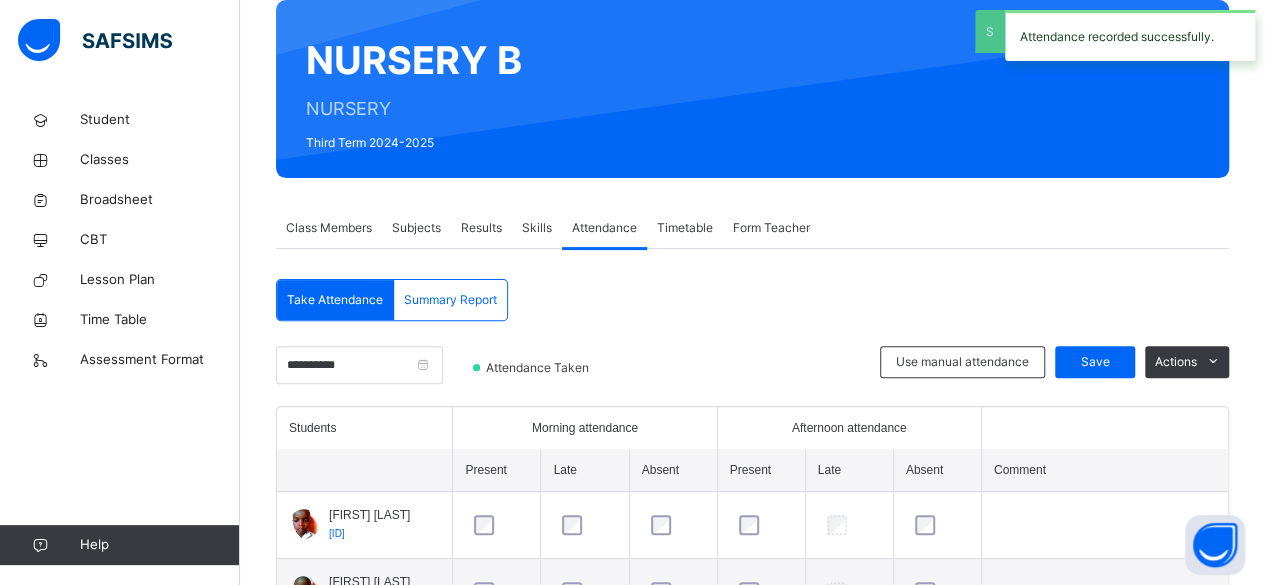 click on "Save" at bounding box center [1095, 362] 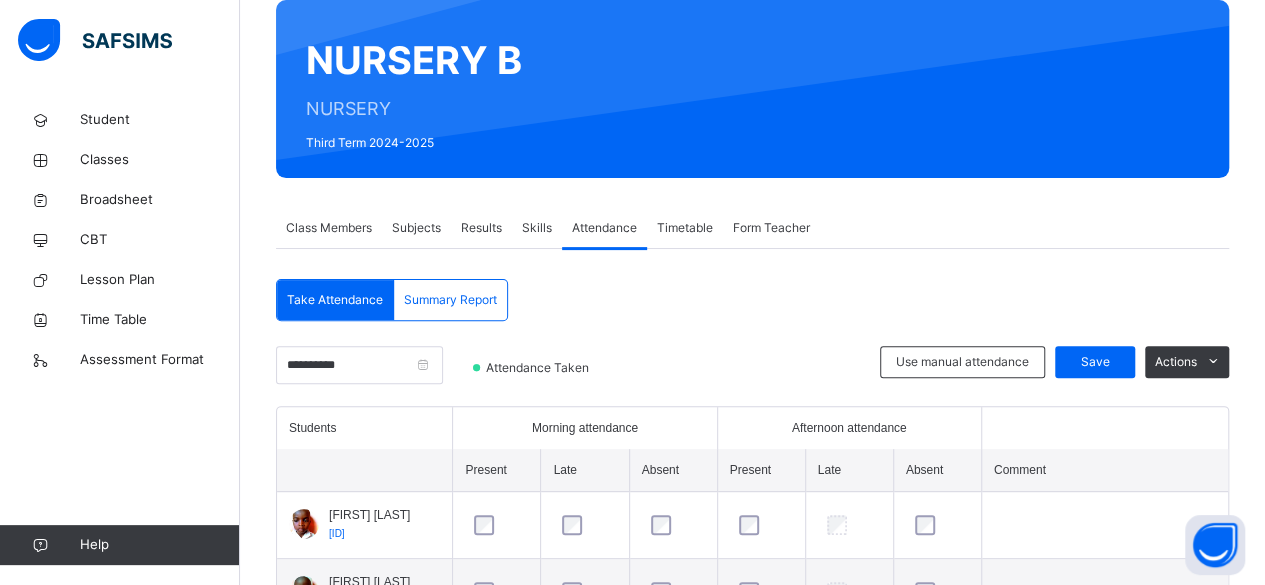 click on "Save" at bounding box center (1095, 362) 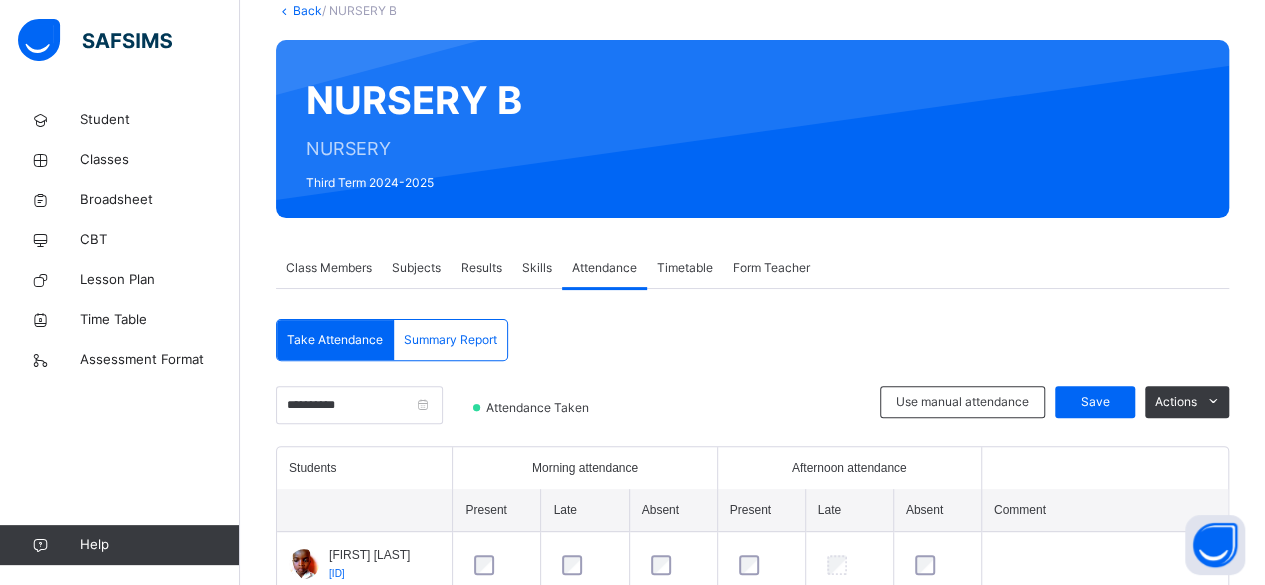scroll, scrollTop: 0, scrollLeft: 0, axis: both 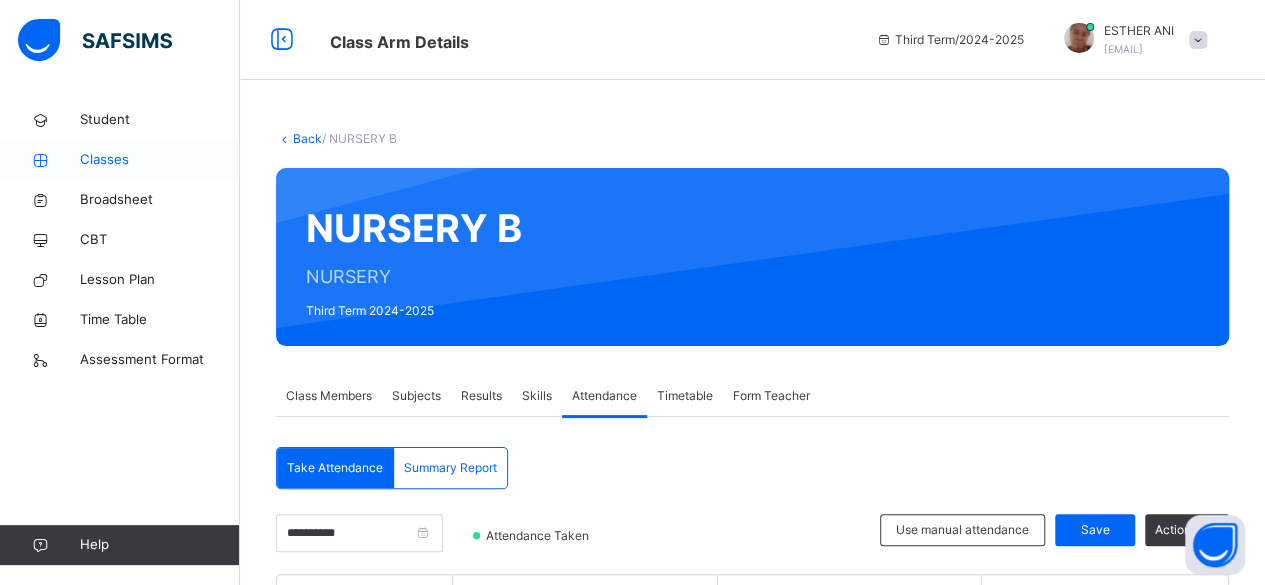 click on "Classes" at bounding box center [120, 160] 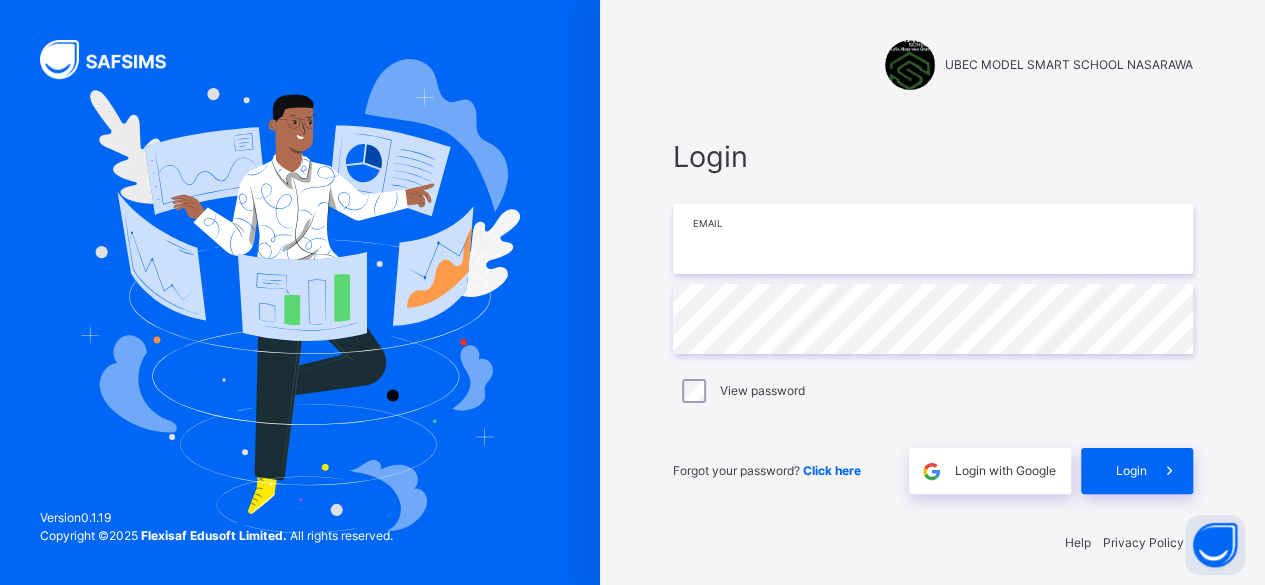 type on "**********" 